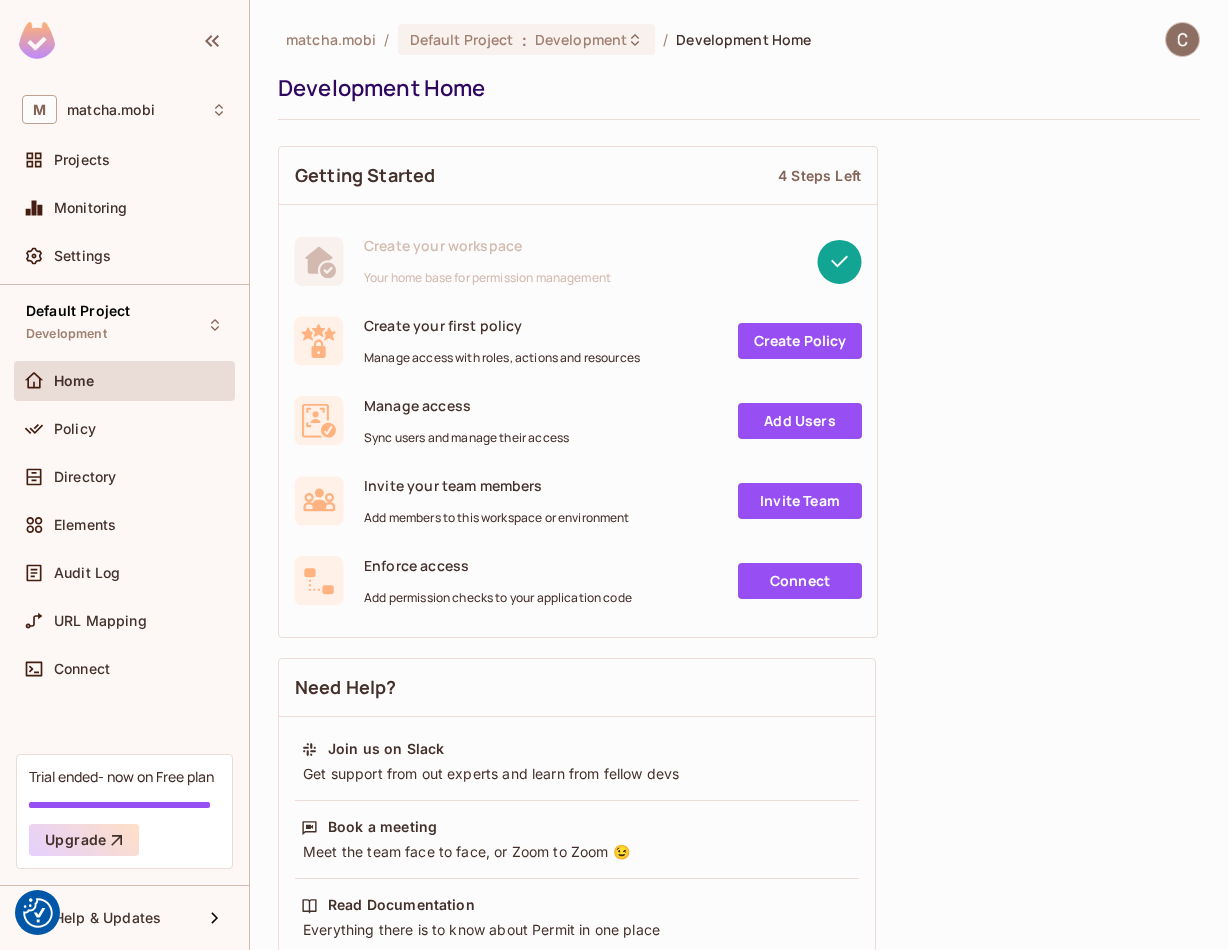 scroll, scrollTop: 0, scrollLeft: 0, axis: both 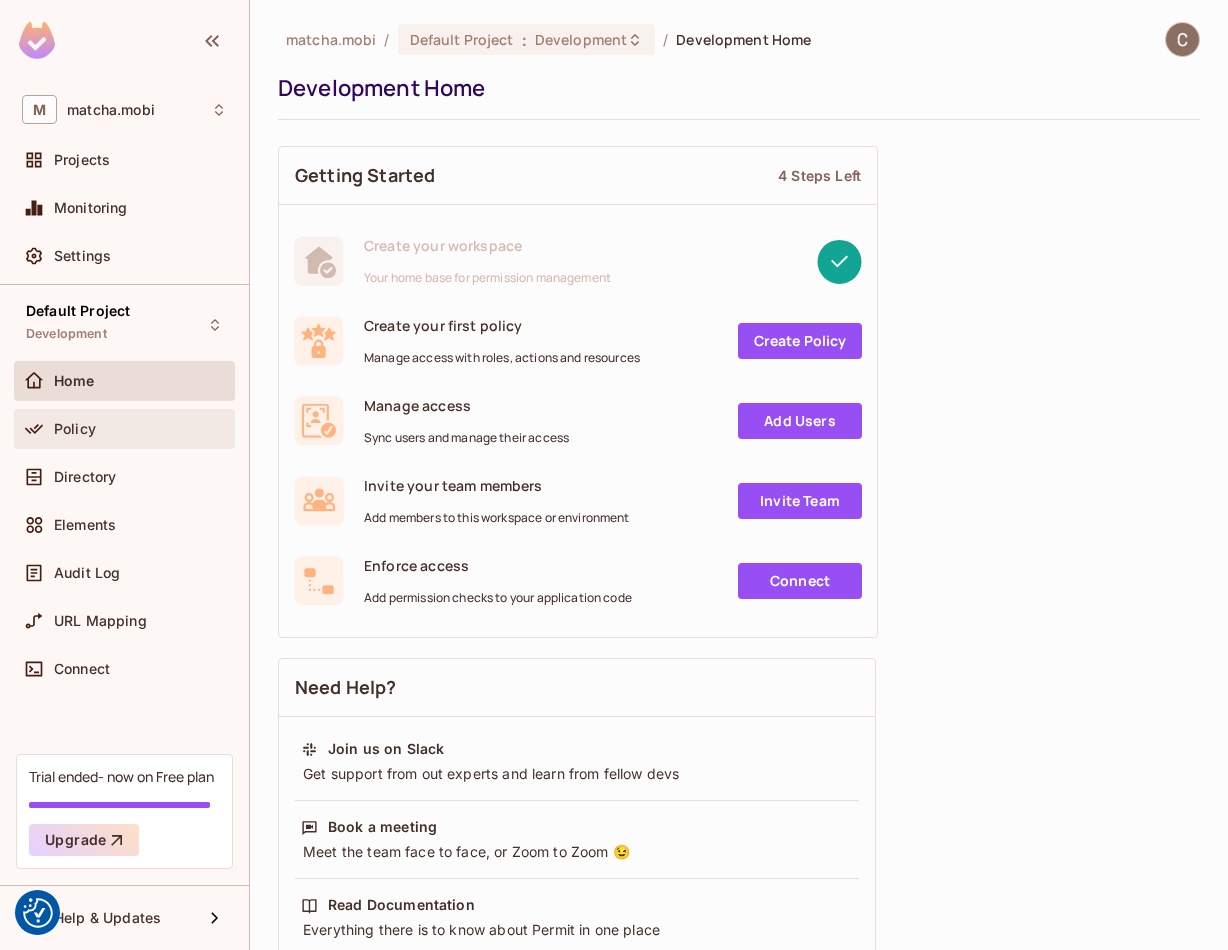 click on "Policy" at bounding box center [124, 429] 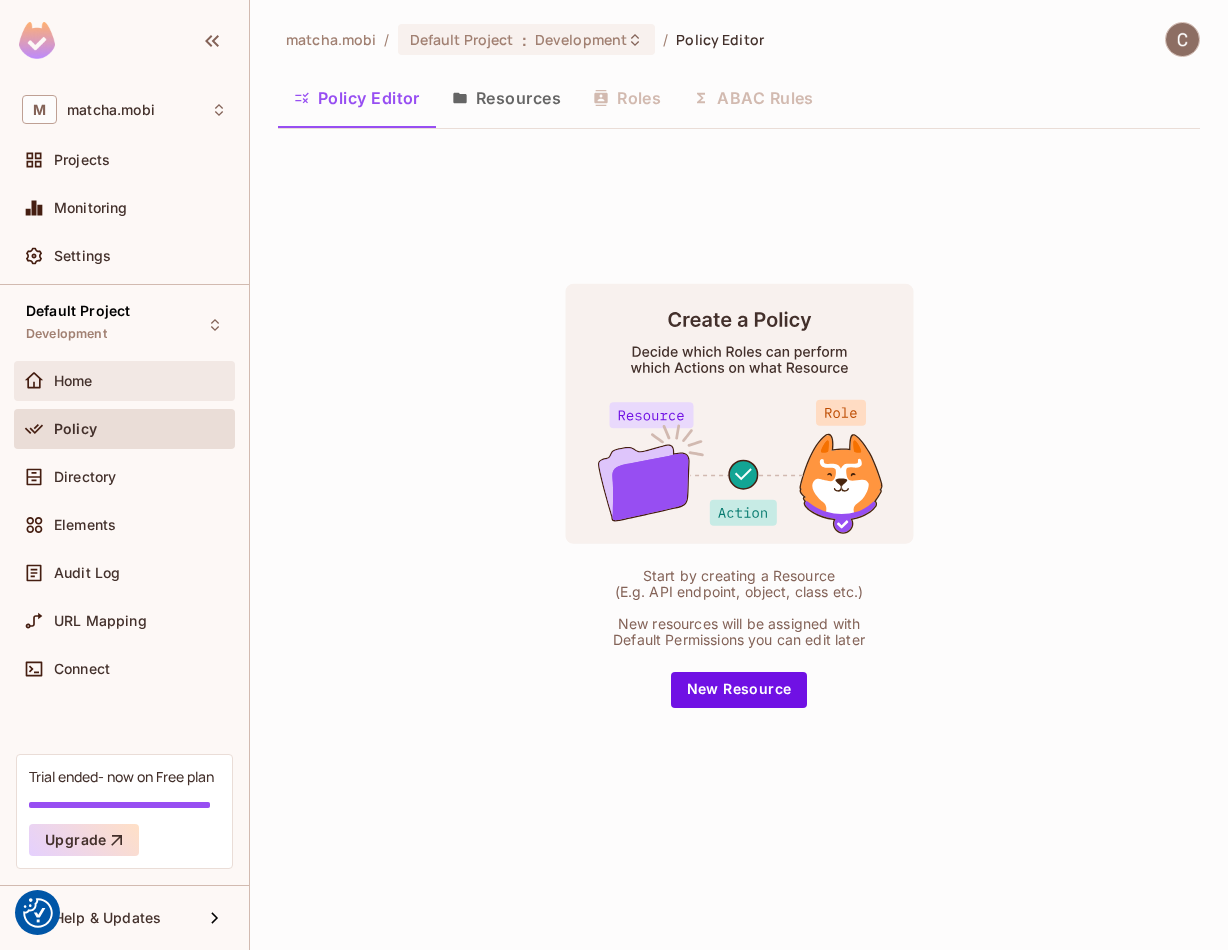 click on "Home" at bounding box center [73, 381] 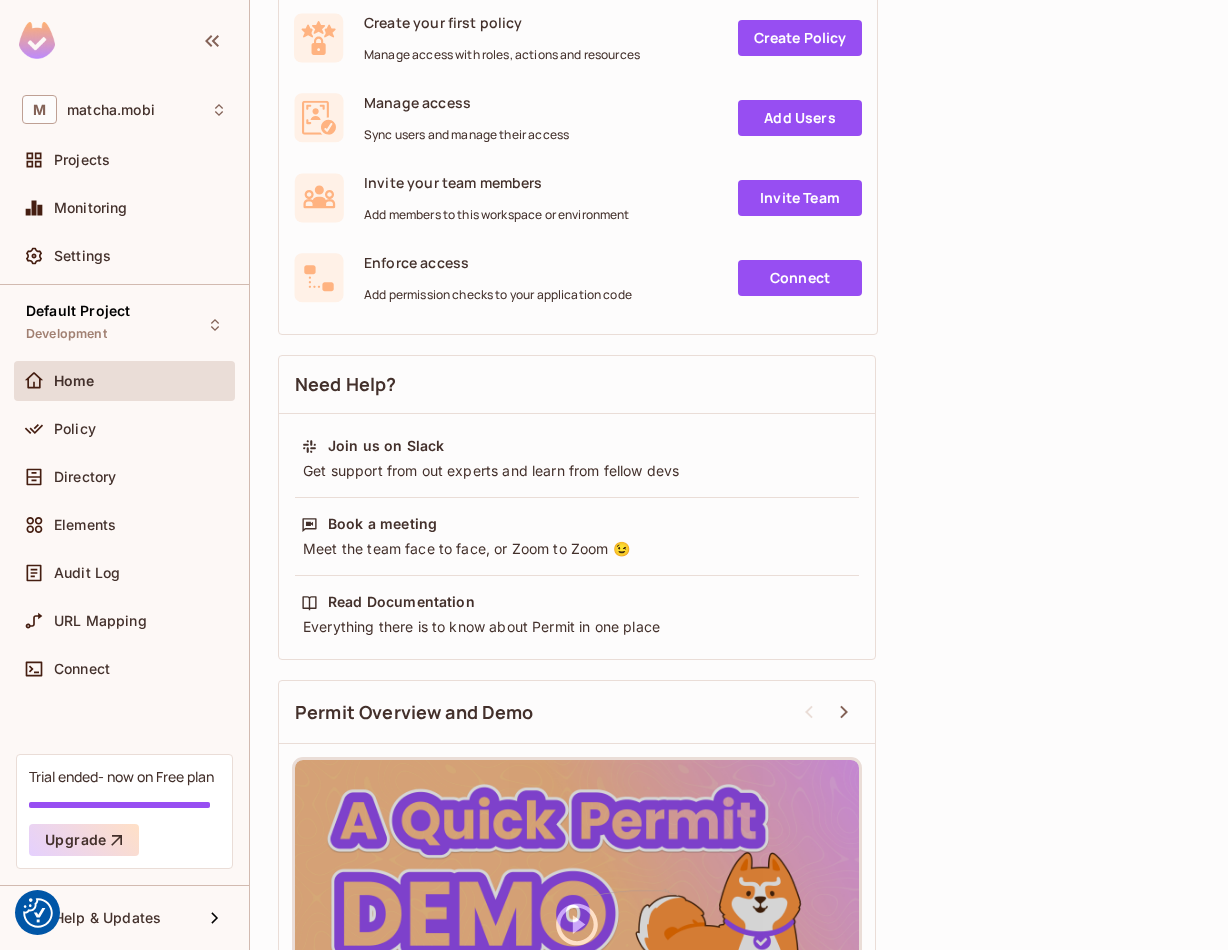 scroll, scrollTop: 0, scrollLeft: 0, axis: both 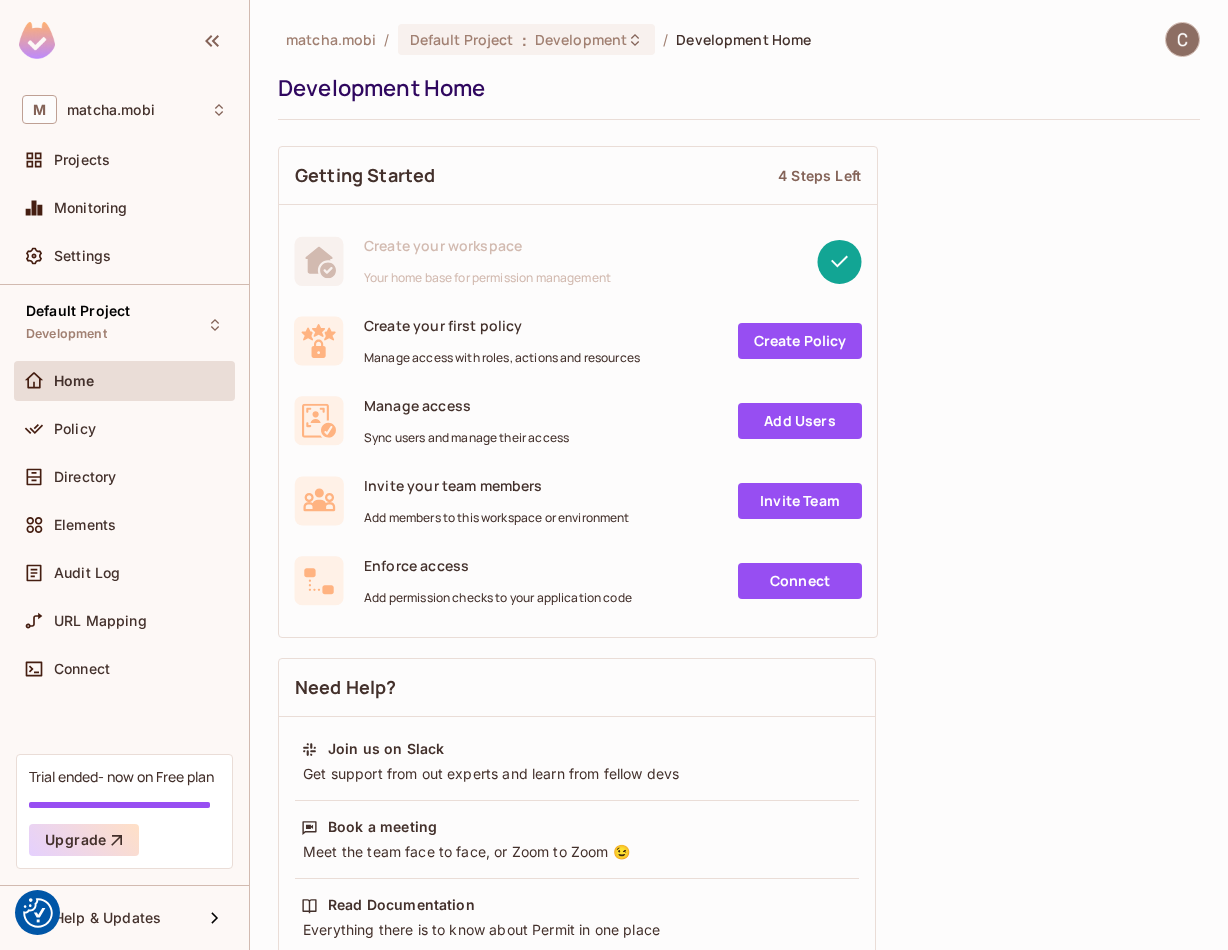 click on "Add Users" at bounding box center [800, 421] 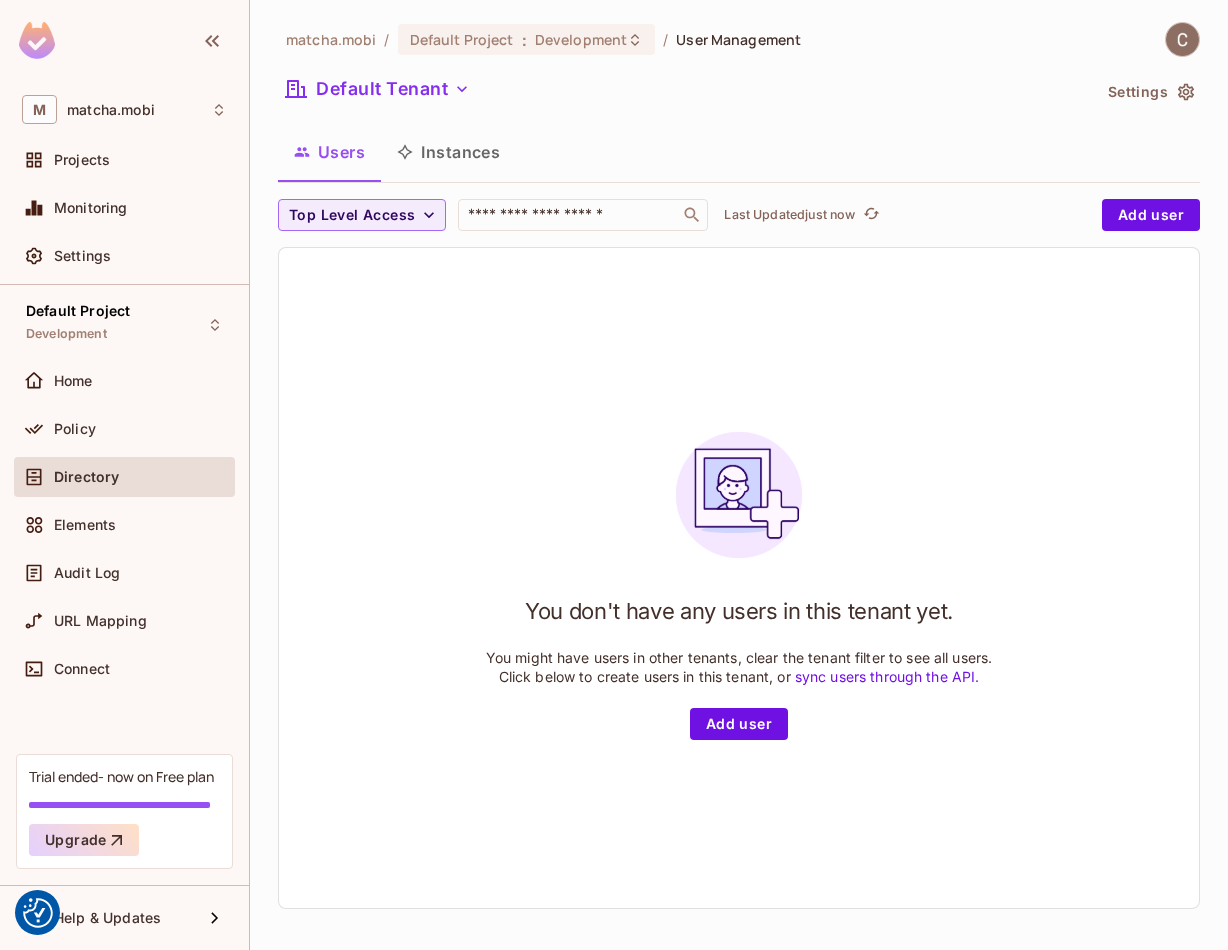 click on "Instances" at bounding box center (448, 152) 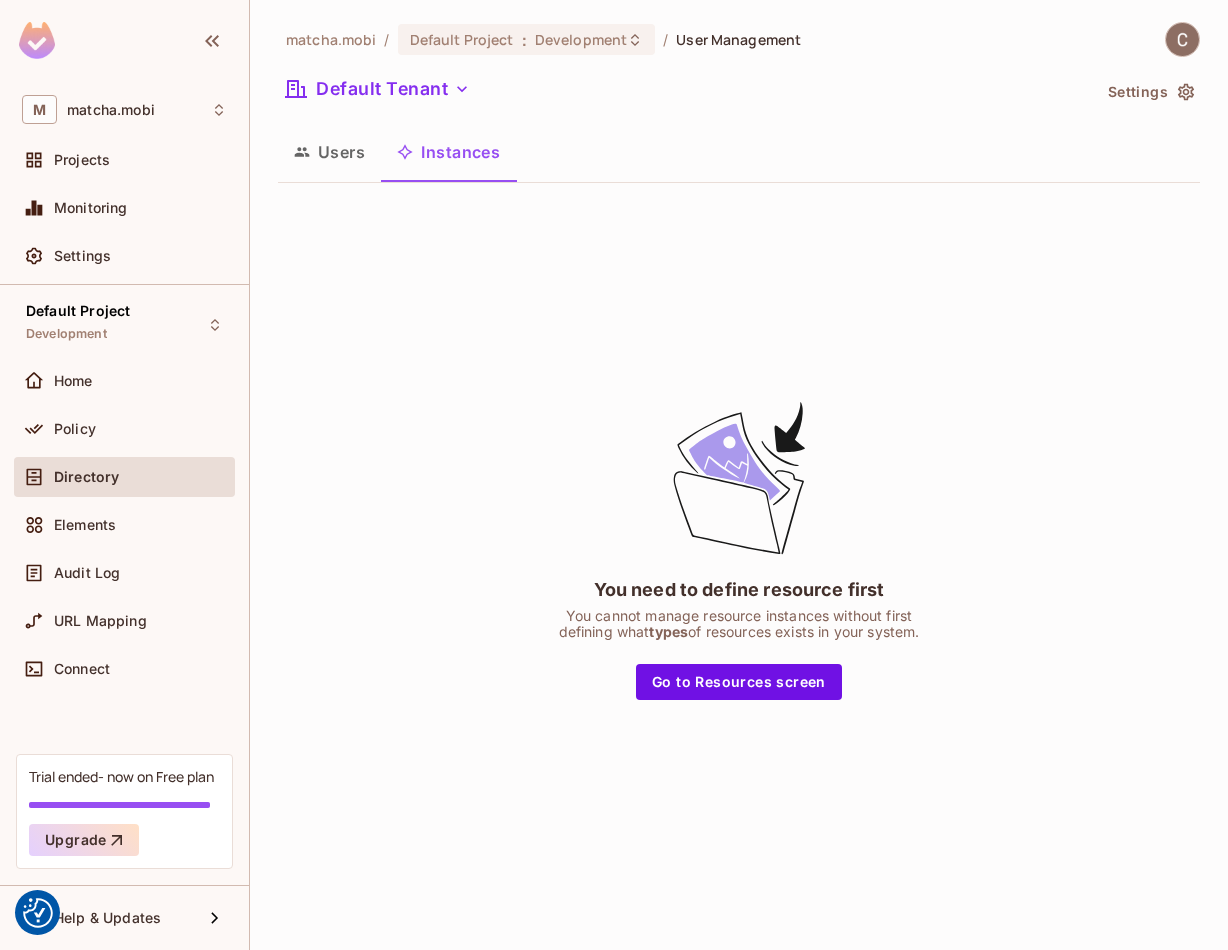 click on "Users" at bounding box center [329, 152] 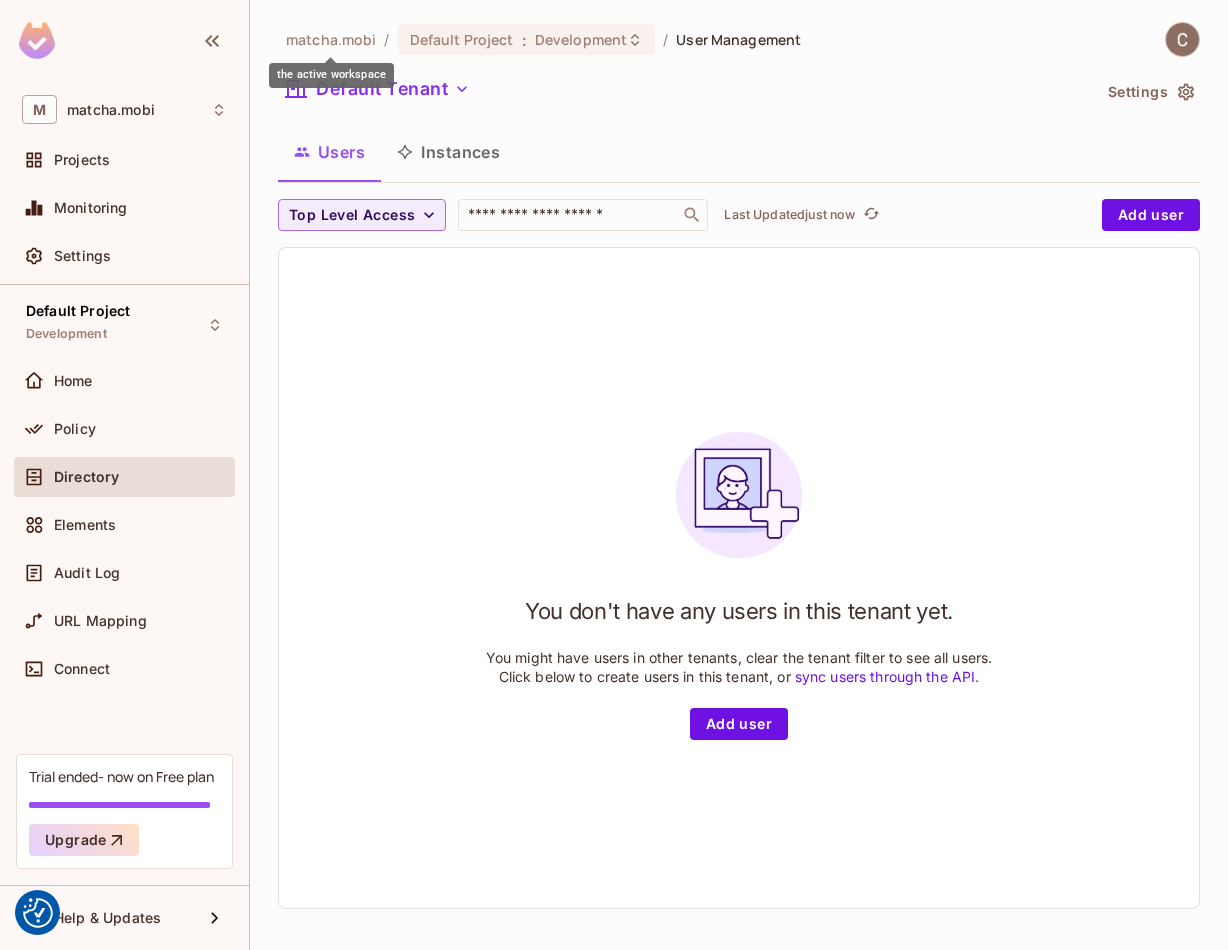 click on "matcha.mobi" at bounding box center (331, 39) 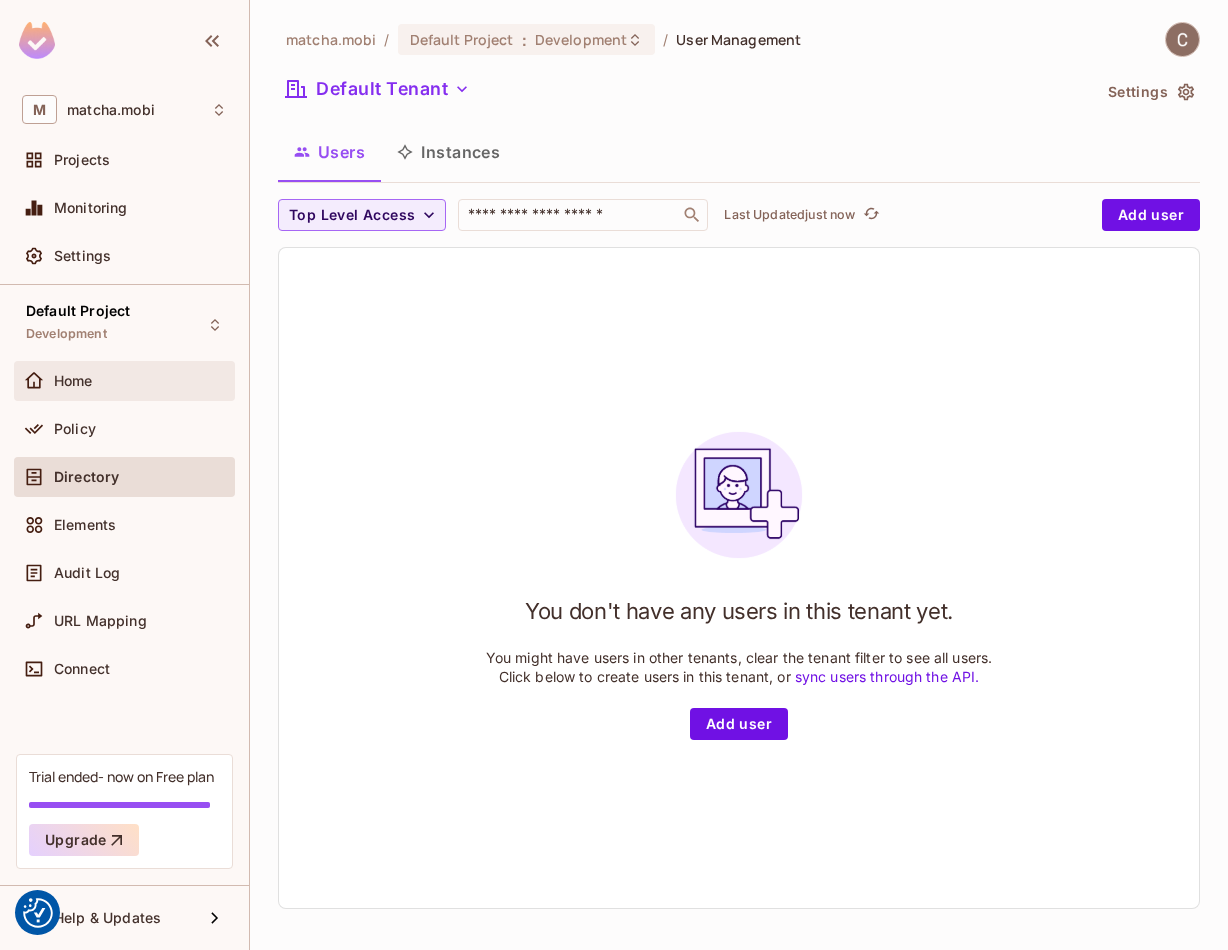 click on "Home" at bounding box center [73, 381] 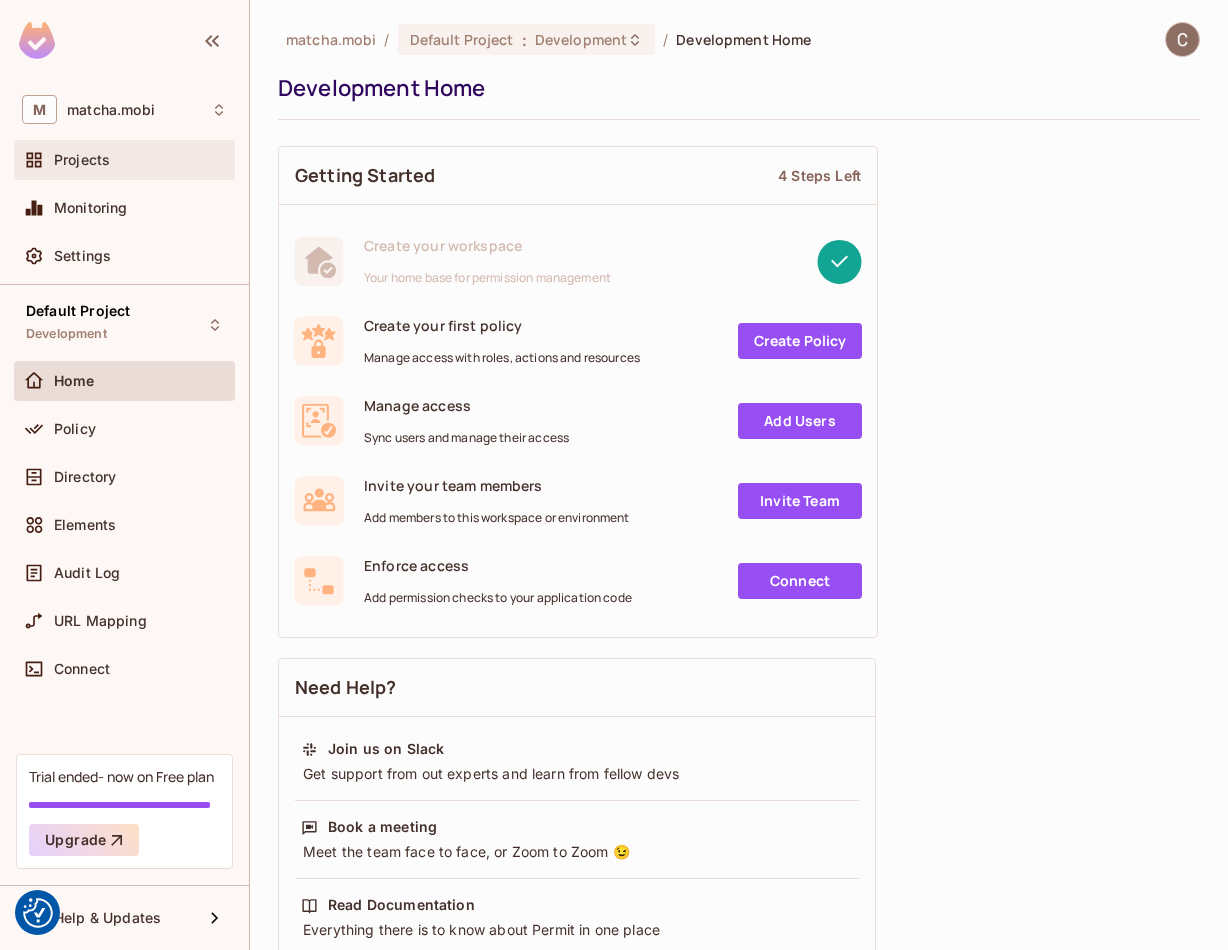 click on "Projects" at bounding box center [124, 160] 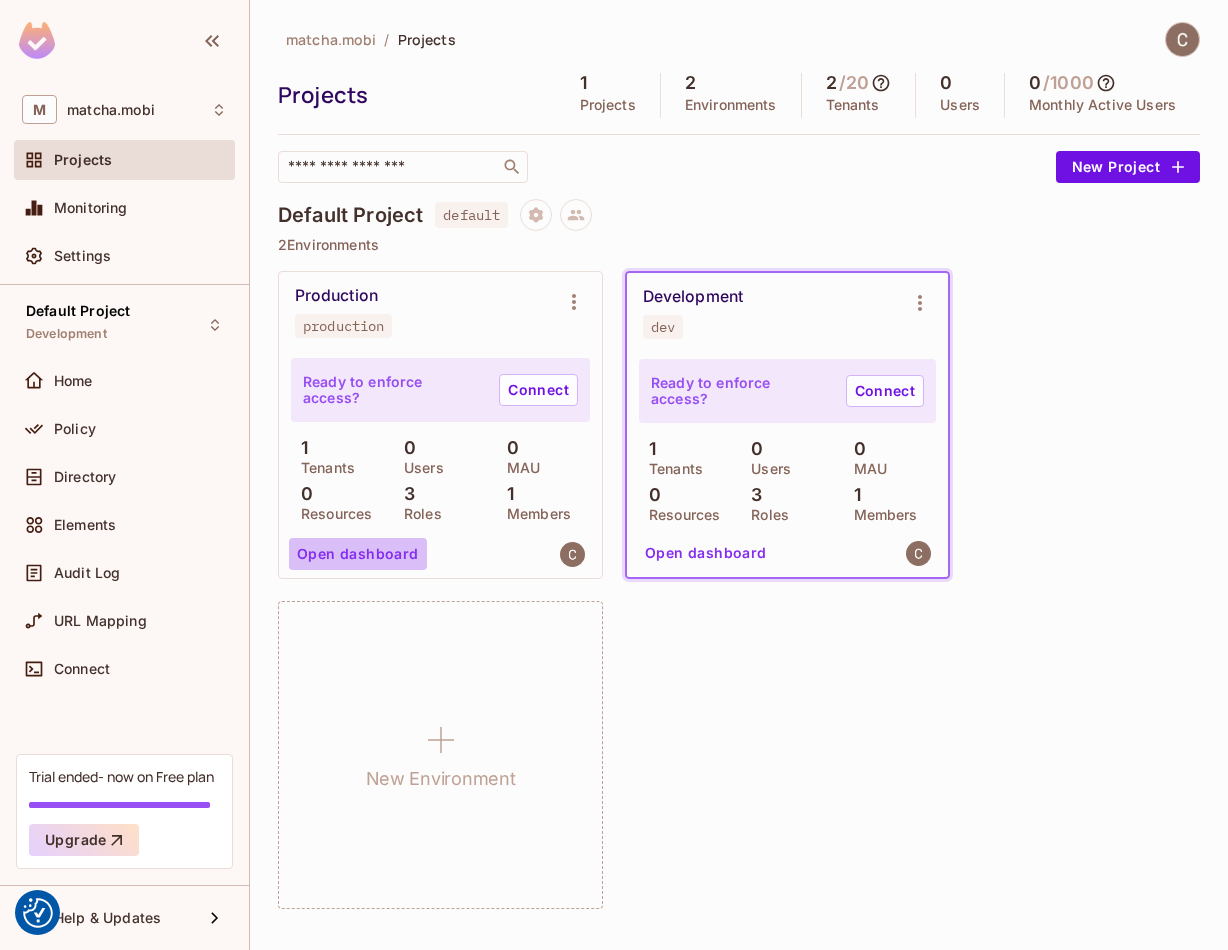 click on "Open dashboard" at bounding box center (358, 554) 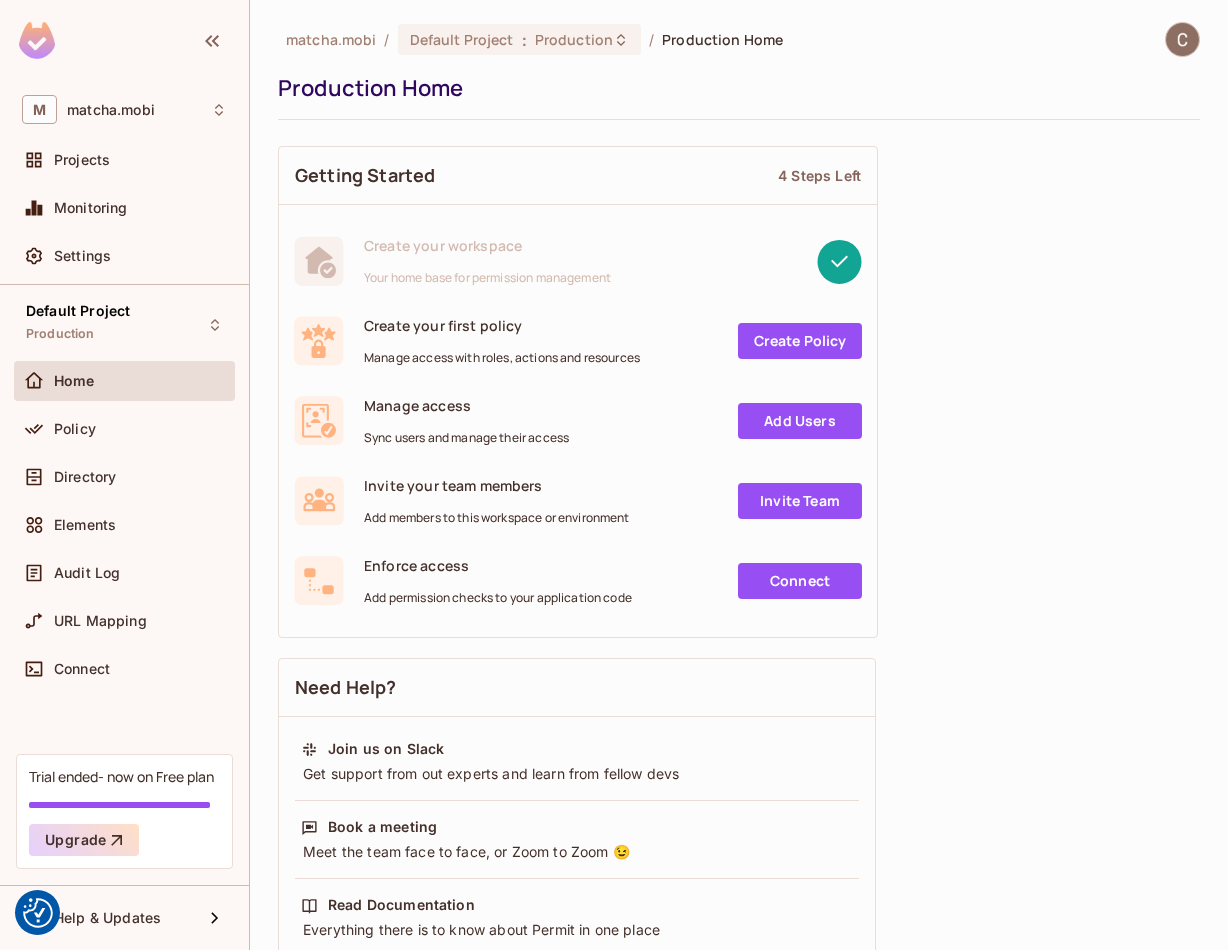 click on "Home" at bounding box center (74, 381) 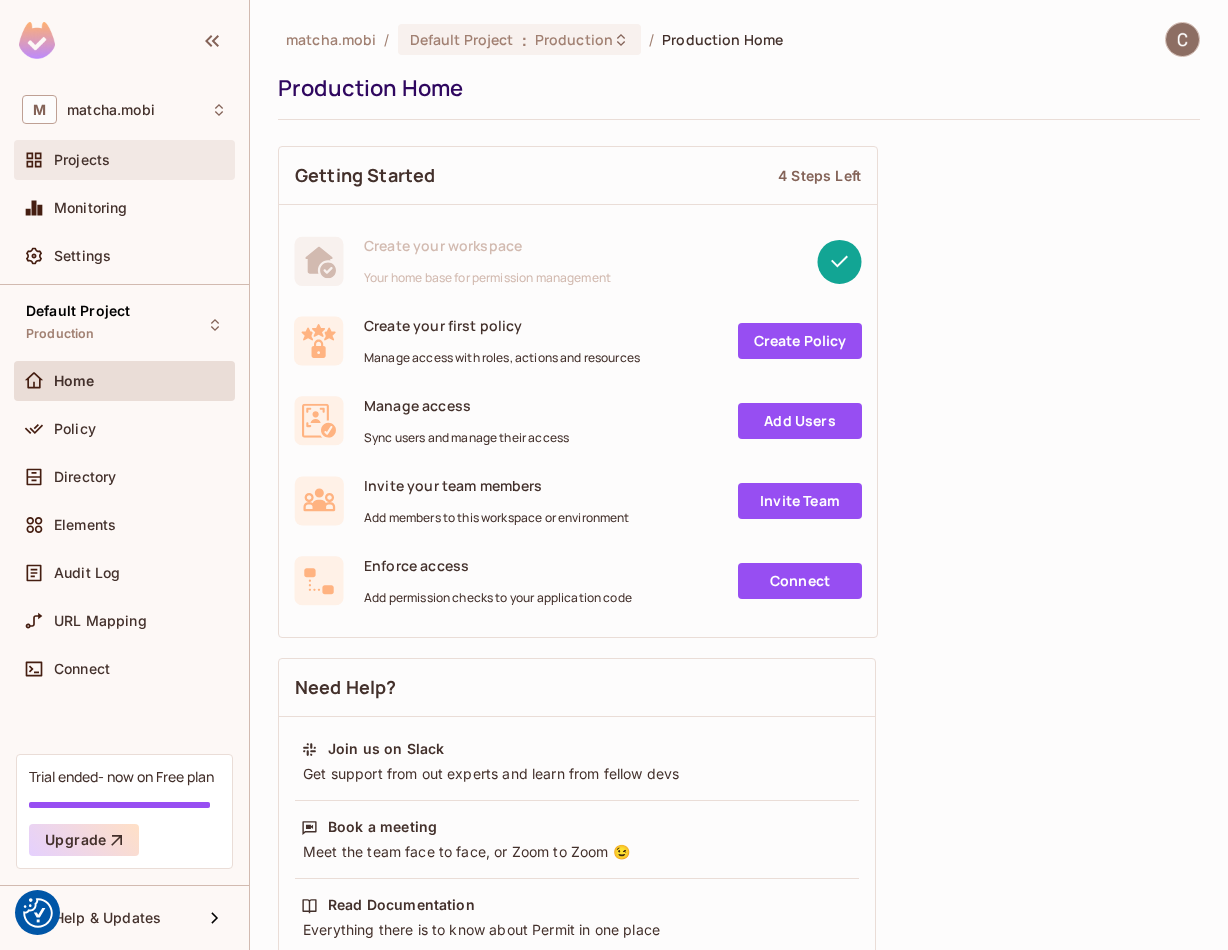 click on "Projects" at bounding box center (140, 160) 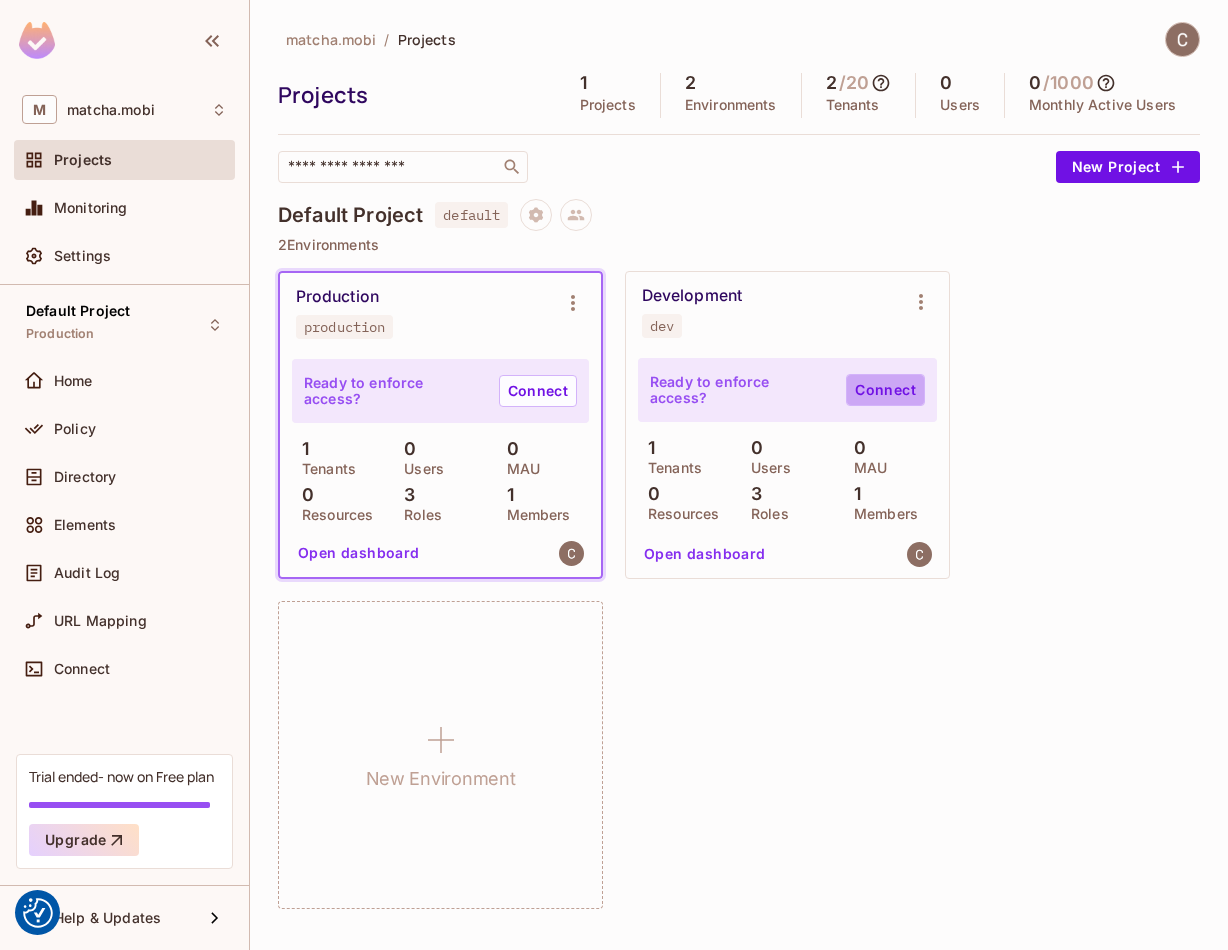 click on "Connect" at bounding box center (885, 390) 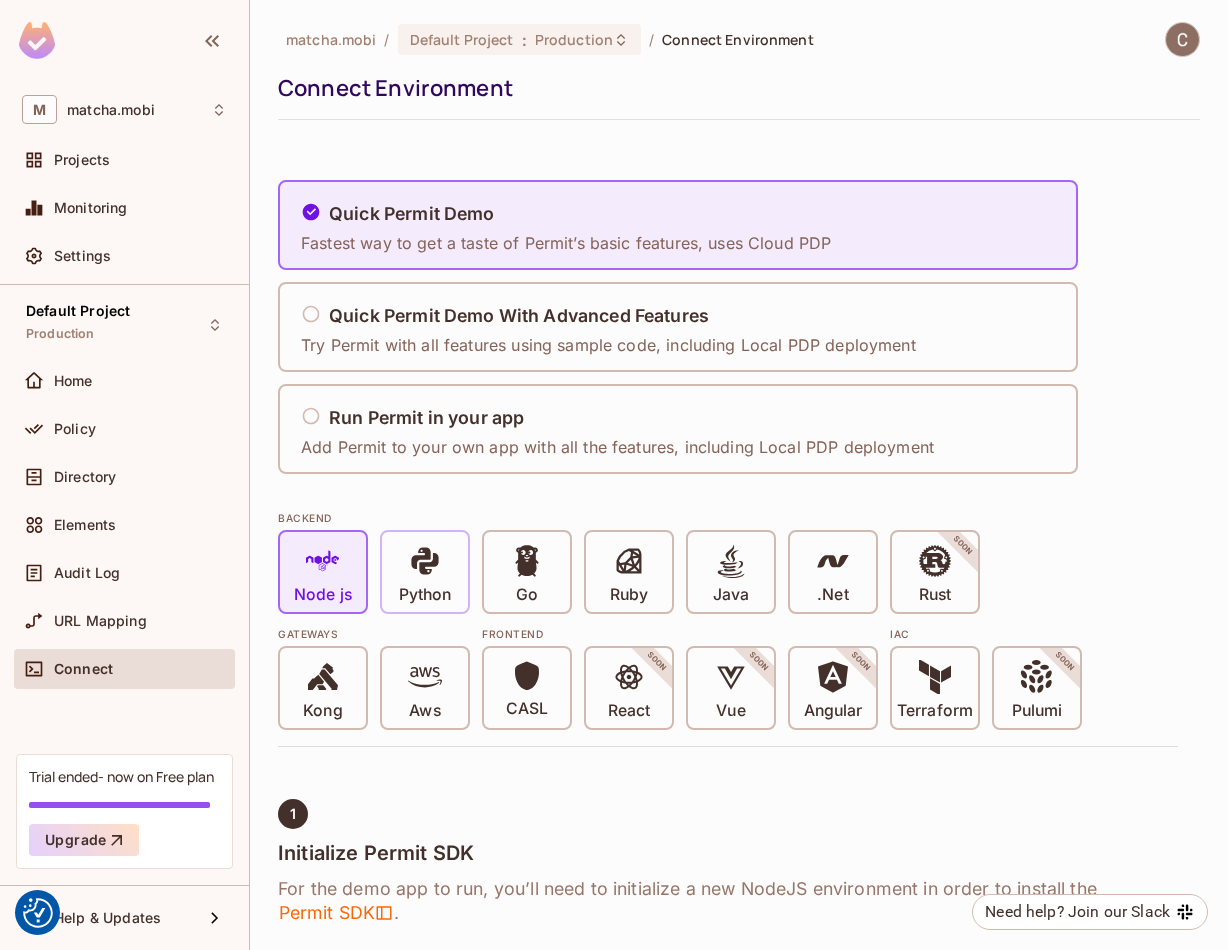 click 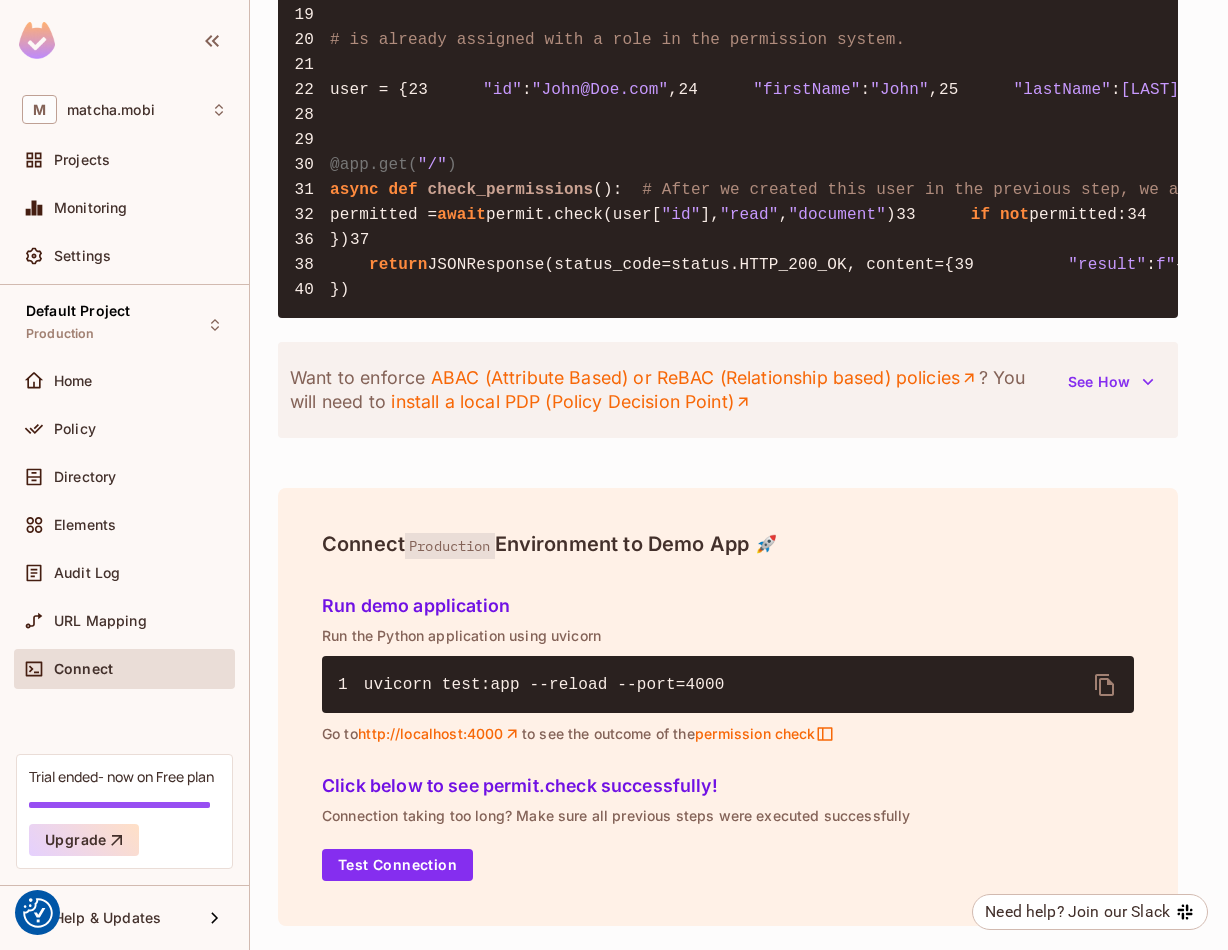 scroll, scrollTop: 2374, scrollLeft: 0, axis: vertical 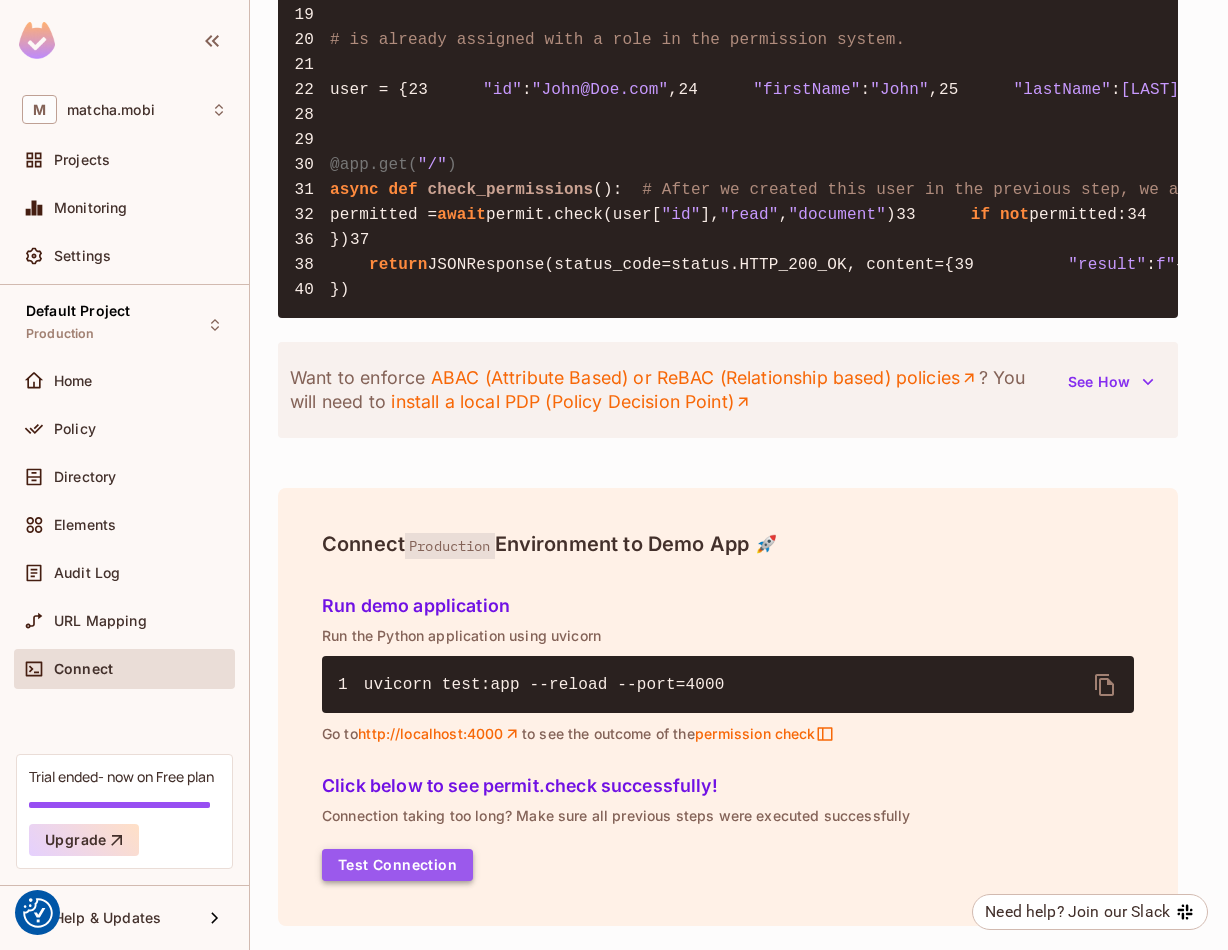 click on "Test Connection" at bounding box center (397, 865) 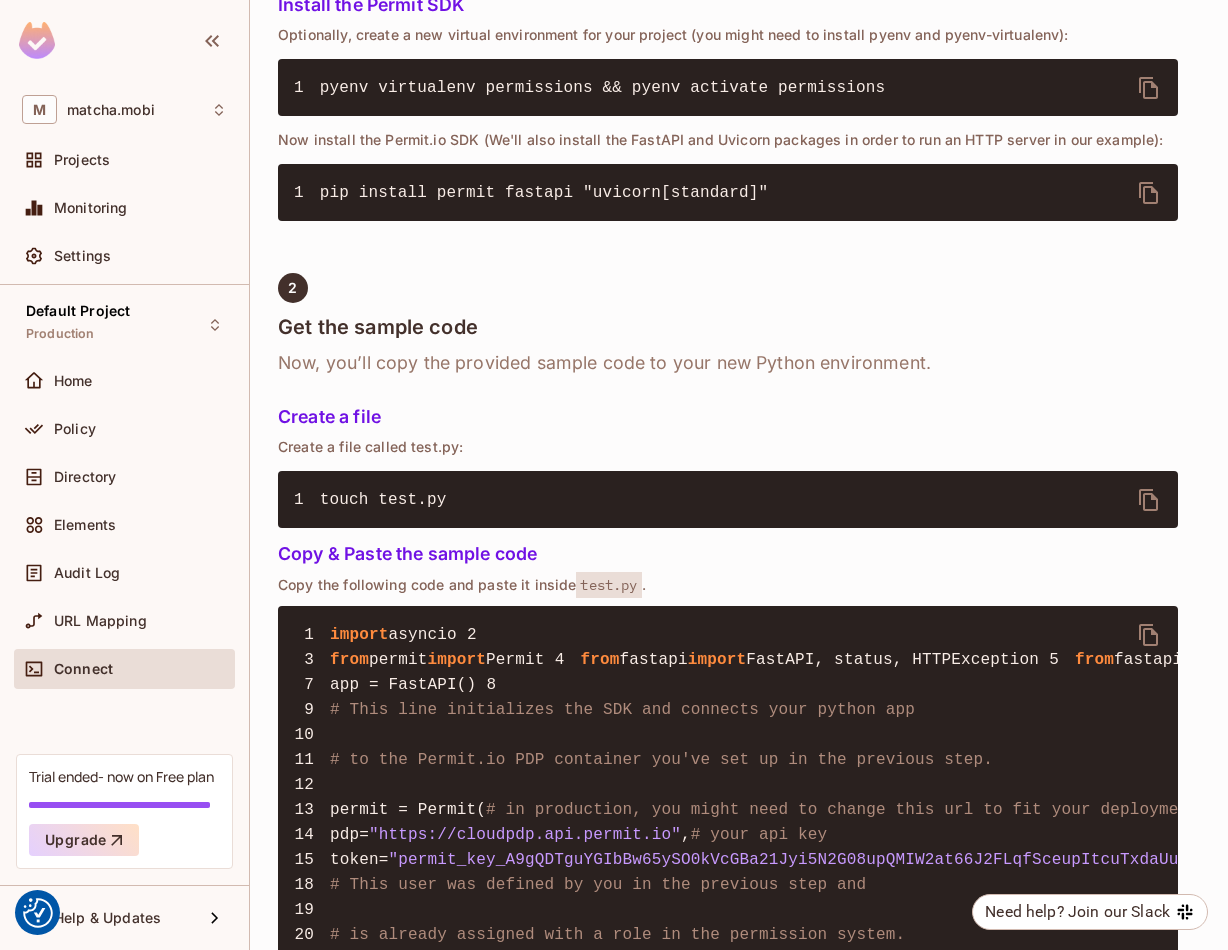 scroll, scrollTop: 0, scrollLeft: 0, axis: both 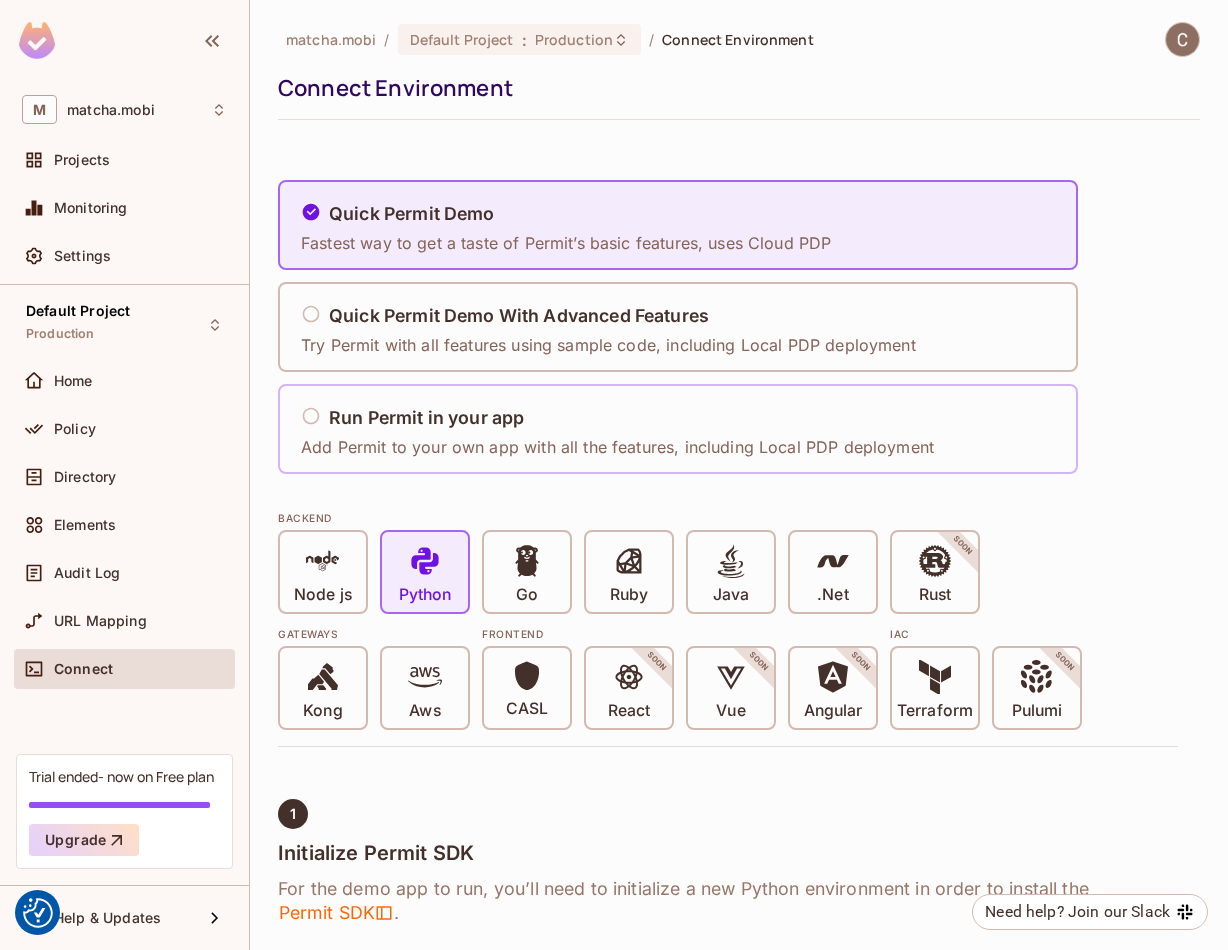 click on "Run Permit in your app" at bounding box center [617, 418] 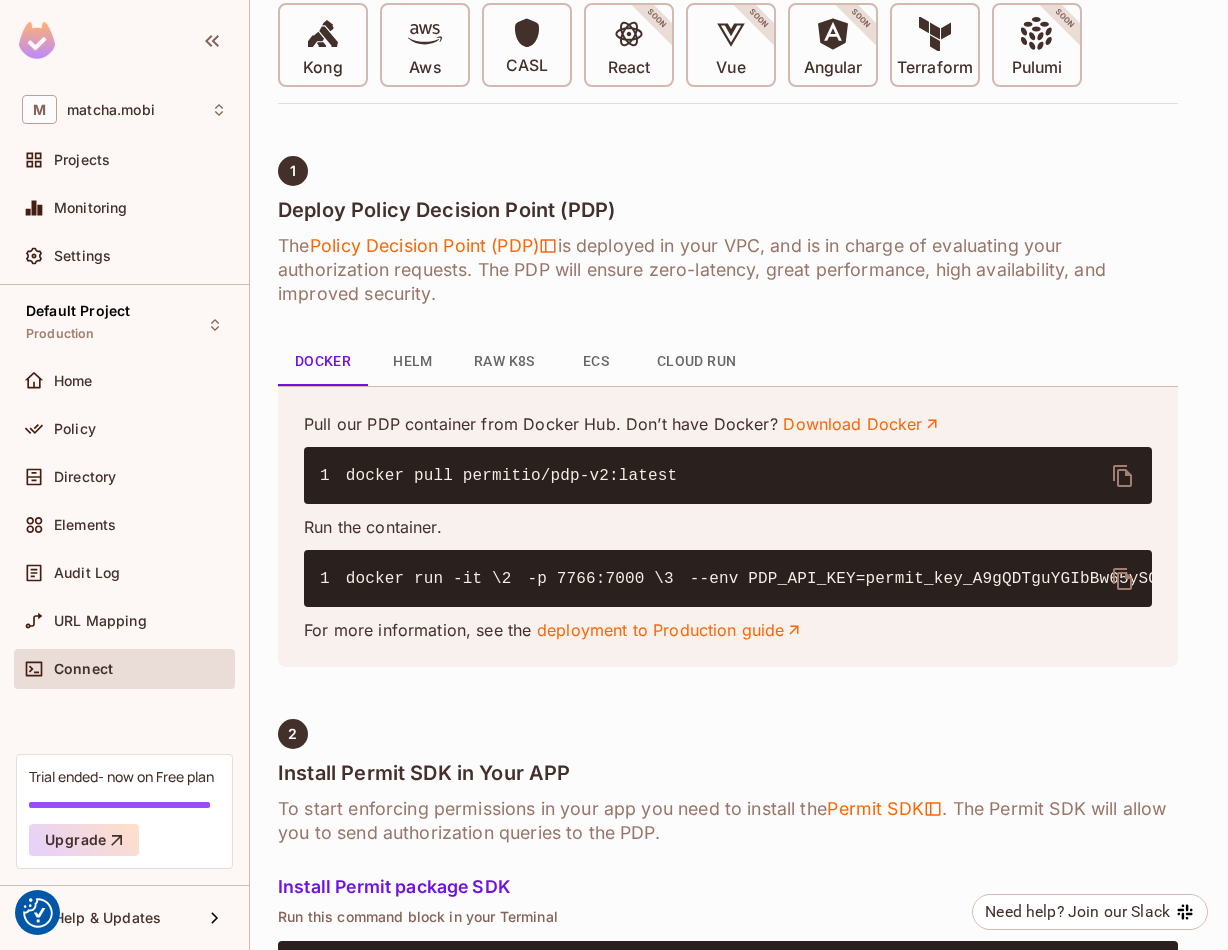 scroll, scrollTop: 641, scrollLeft: 0, axis: vertical 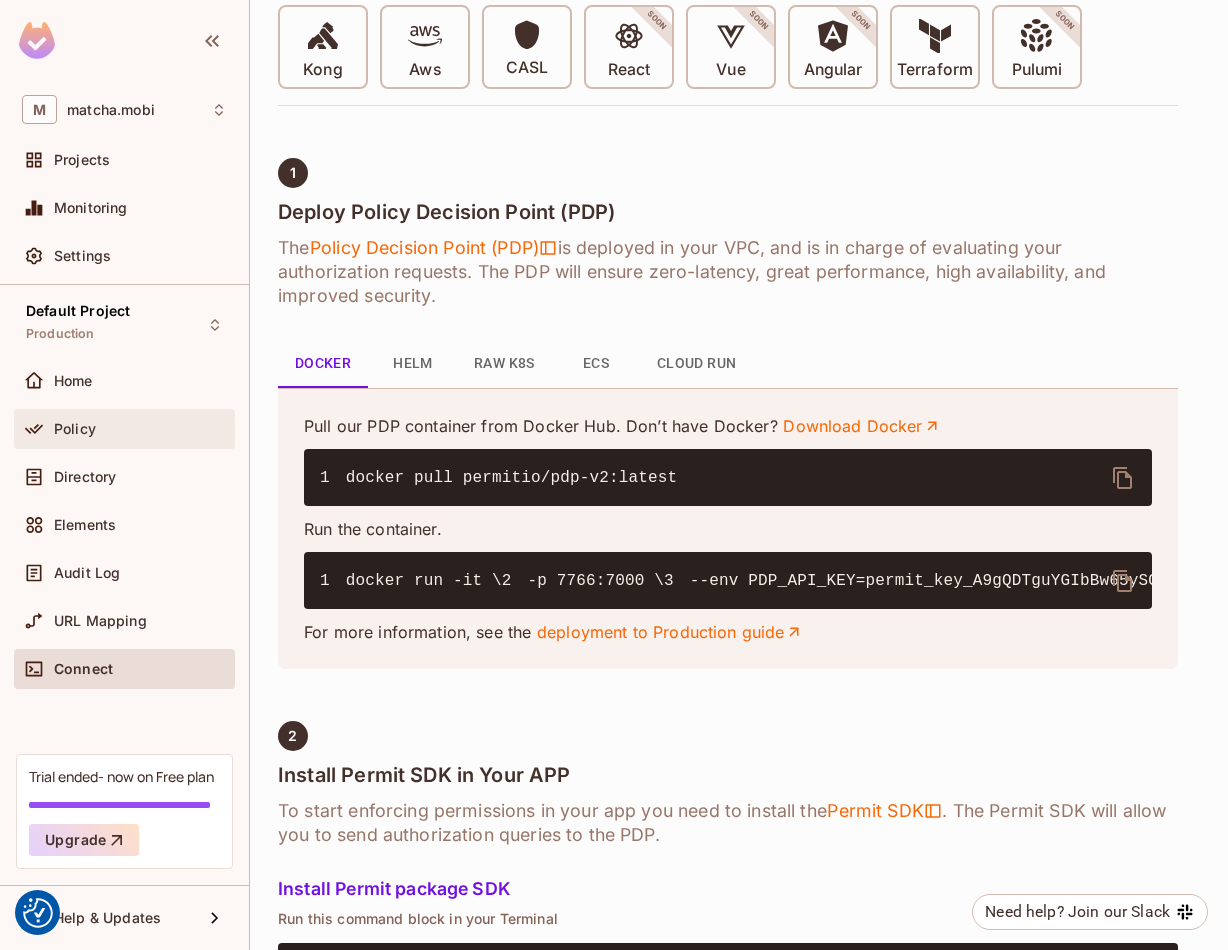 click on "Policy" at bounding box center (75, 429) 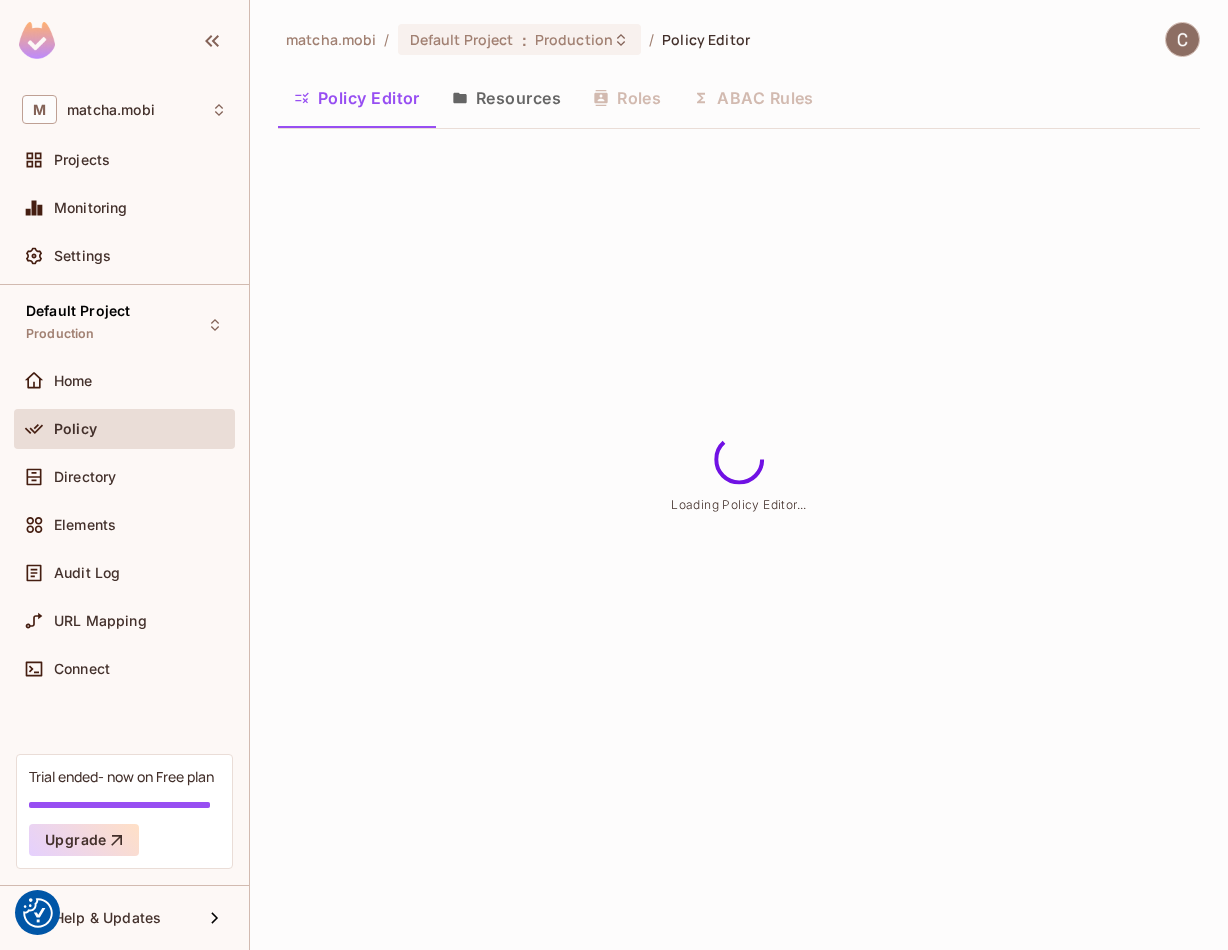 scroll, scrollTop: 0, scrollLeft: 0, axis: both 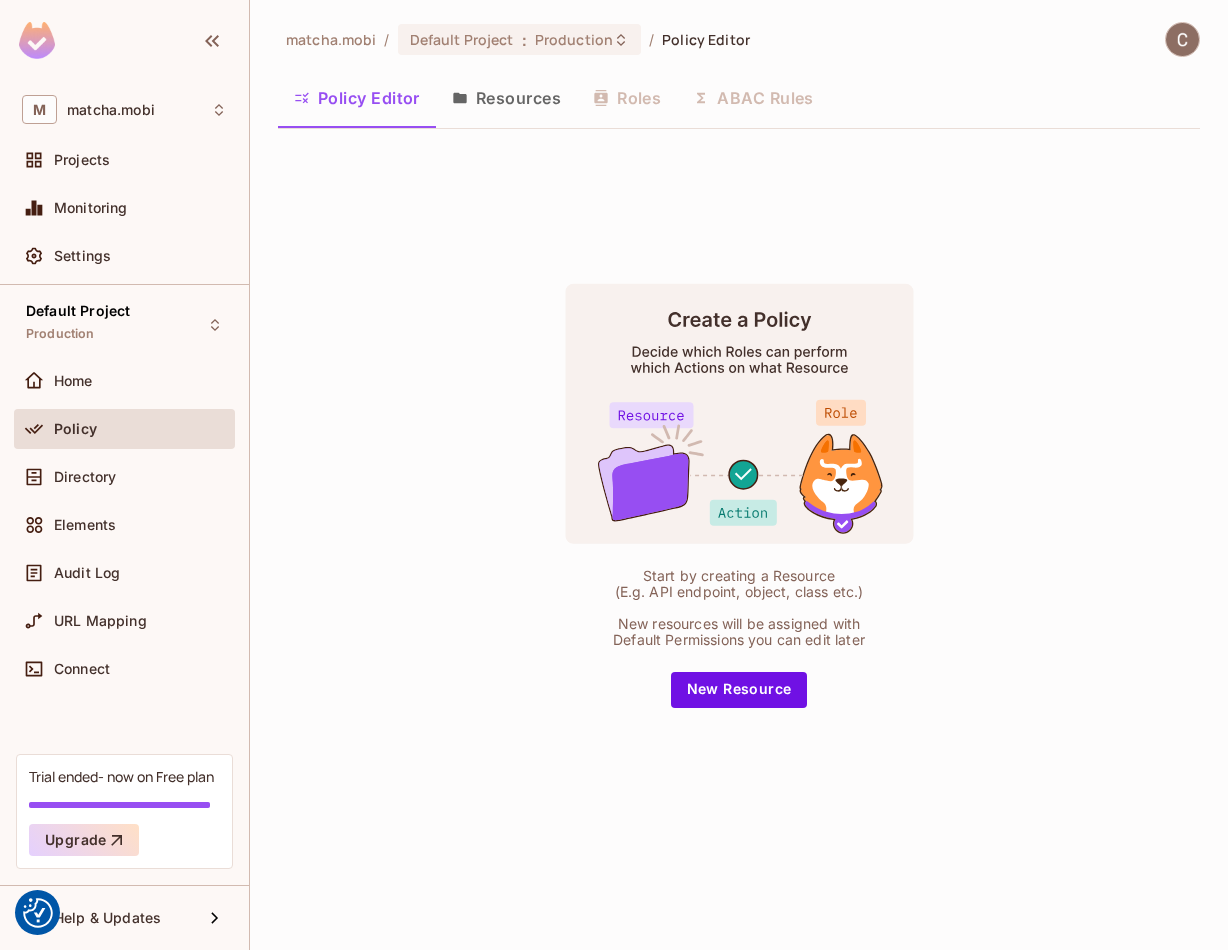 click on "Resources" at bounding box center [506, 98] 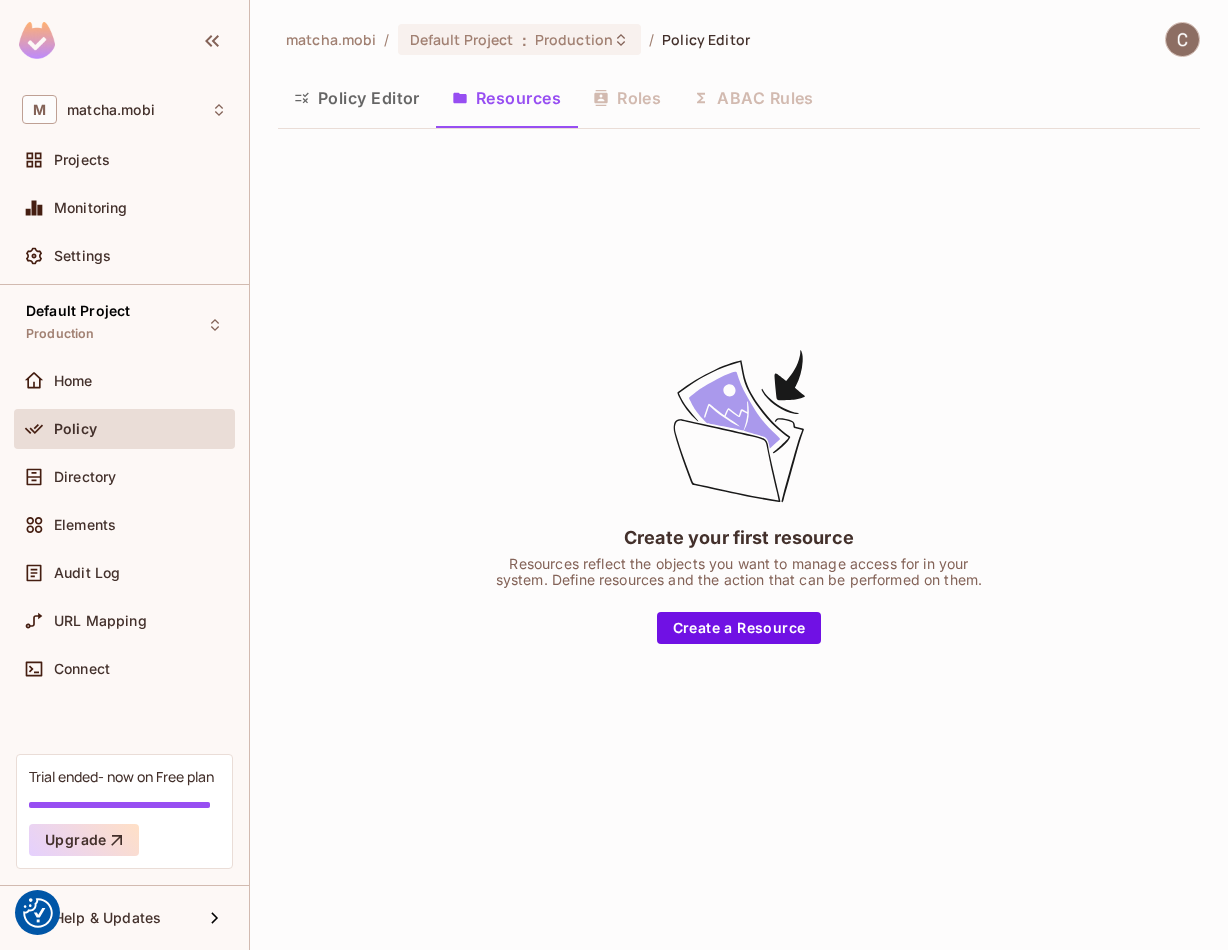 click on "Policy Editor" at bounding box center (357, 98) 